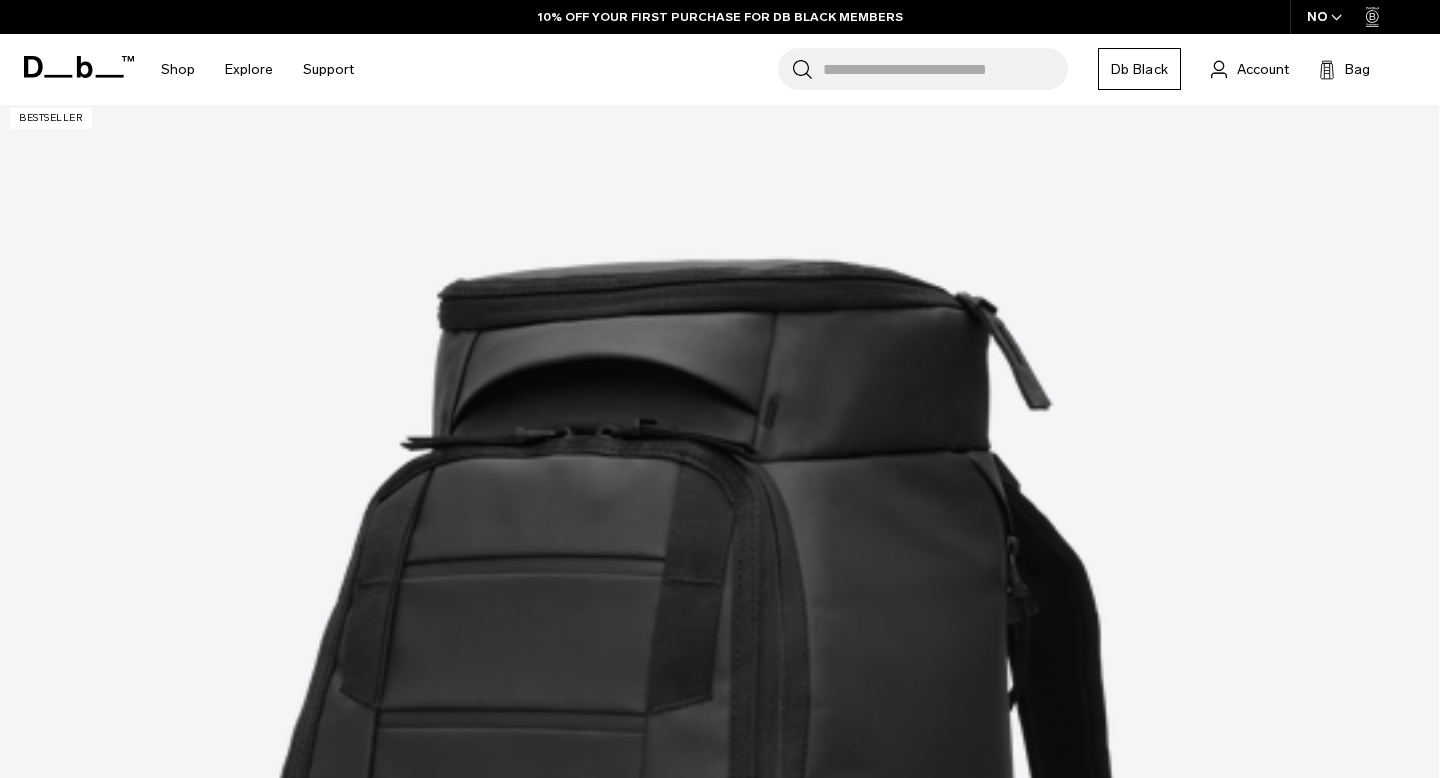 scroll, scrollTop: 0, scrollLeft: 0, axis: both 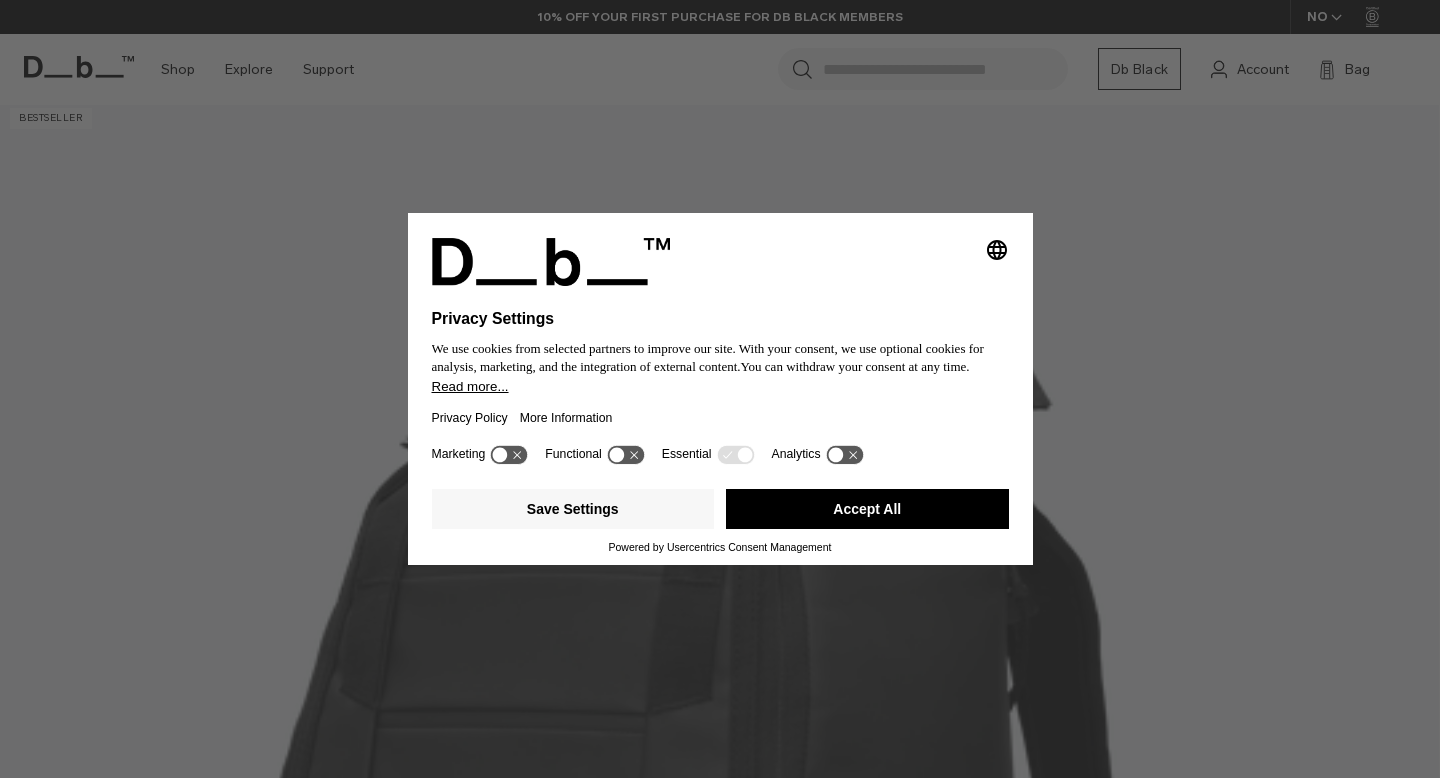 click on "Accept All" at bounding box center [867, 509] 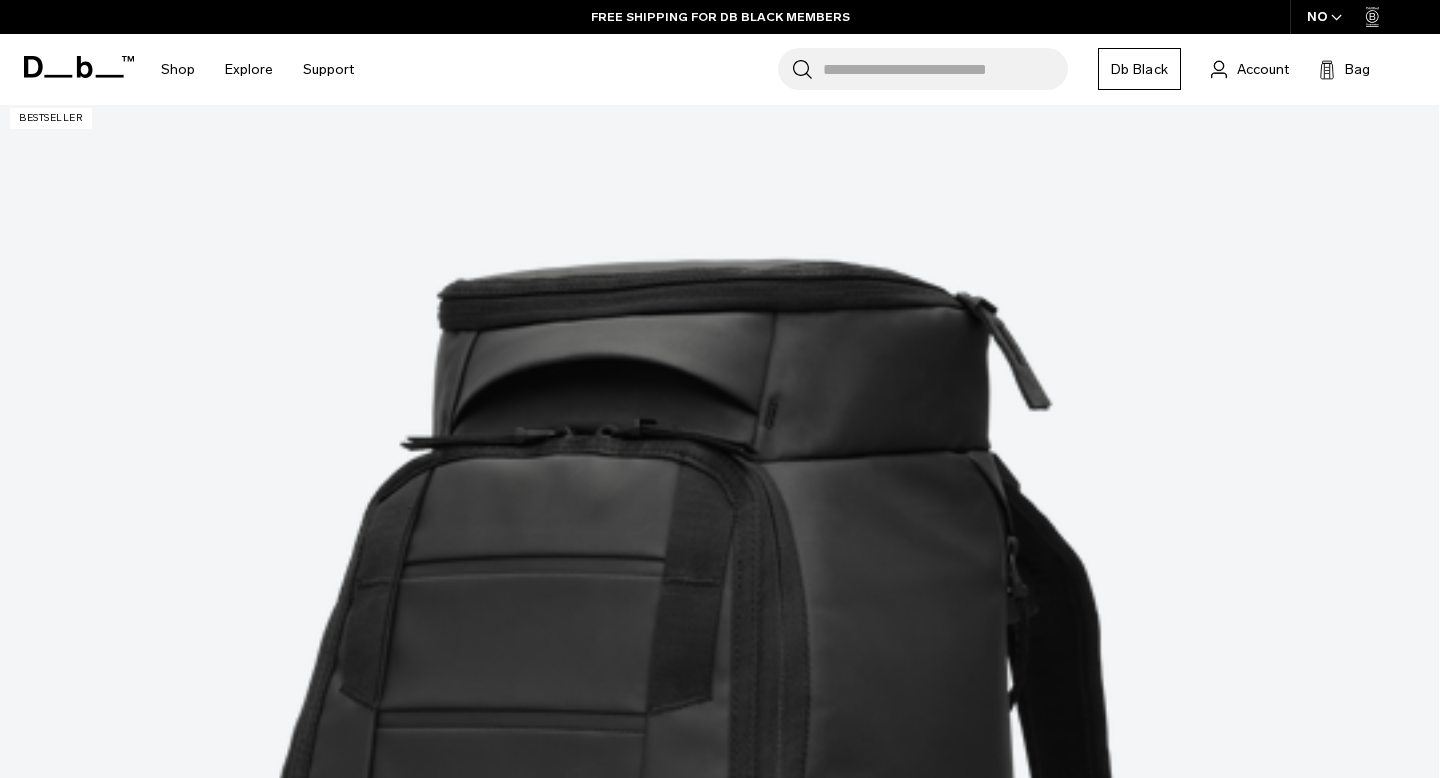 click at bounding box center [719, 2653] 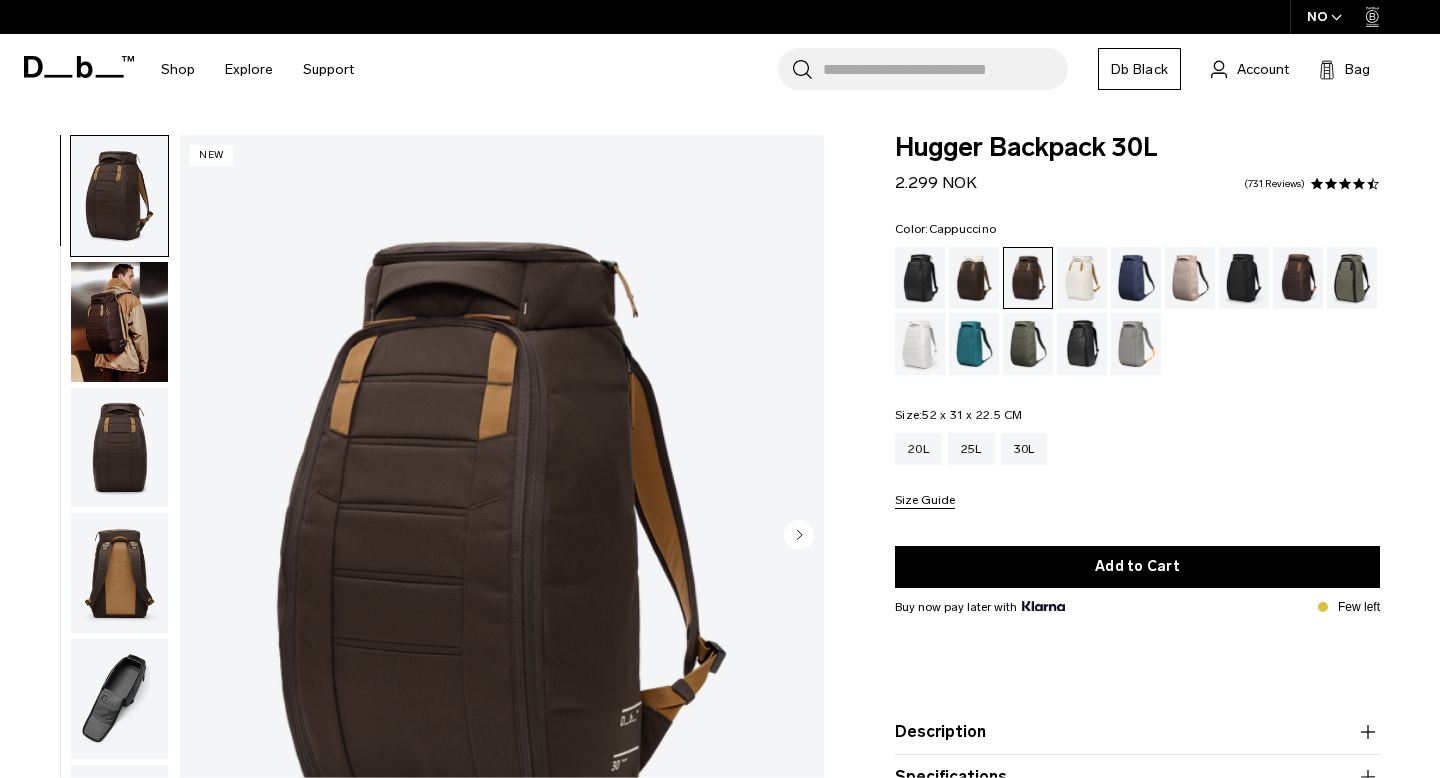 click at bounding box center [974, 278] 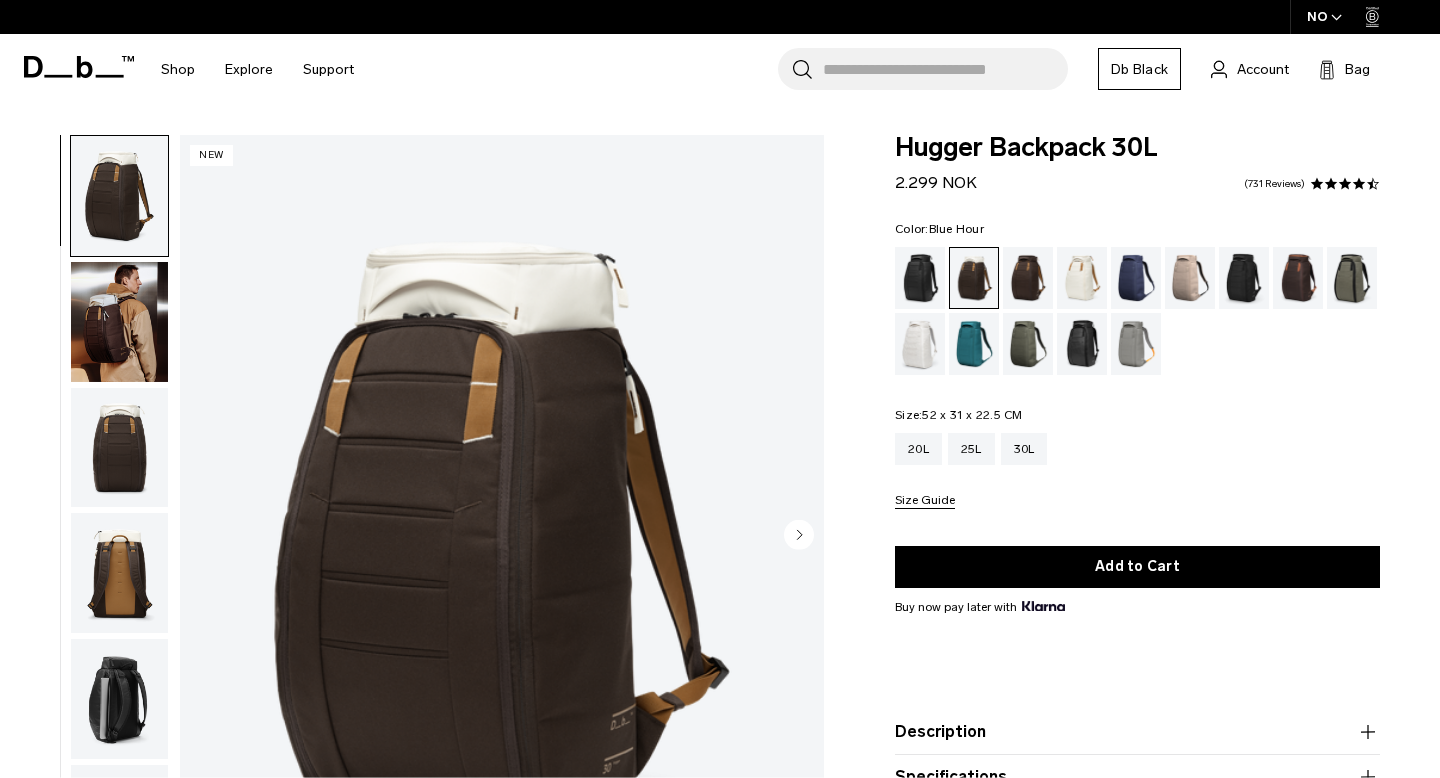 scroll, scrollTop: 0, scrollLeft: 0, axis: both 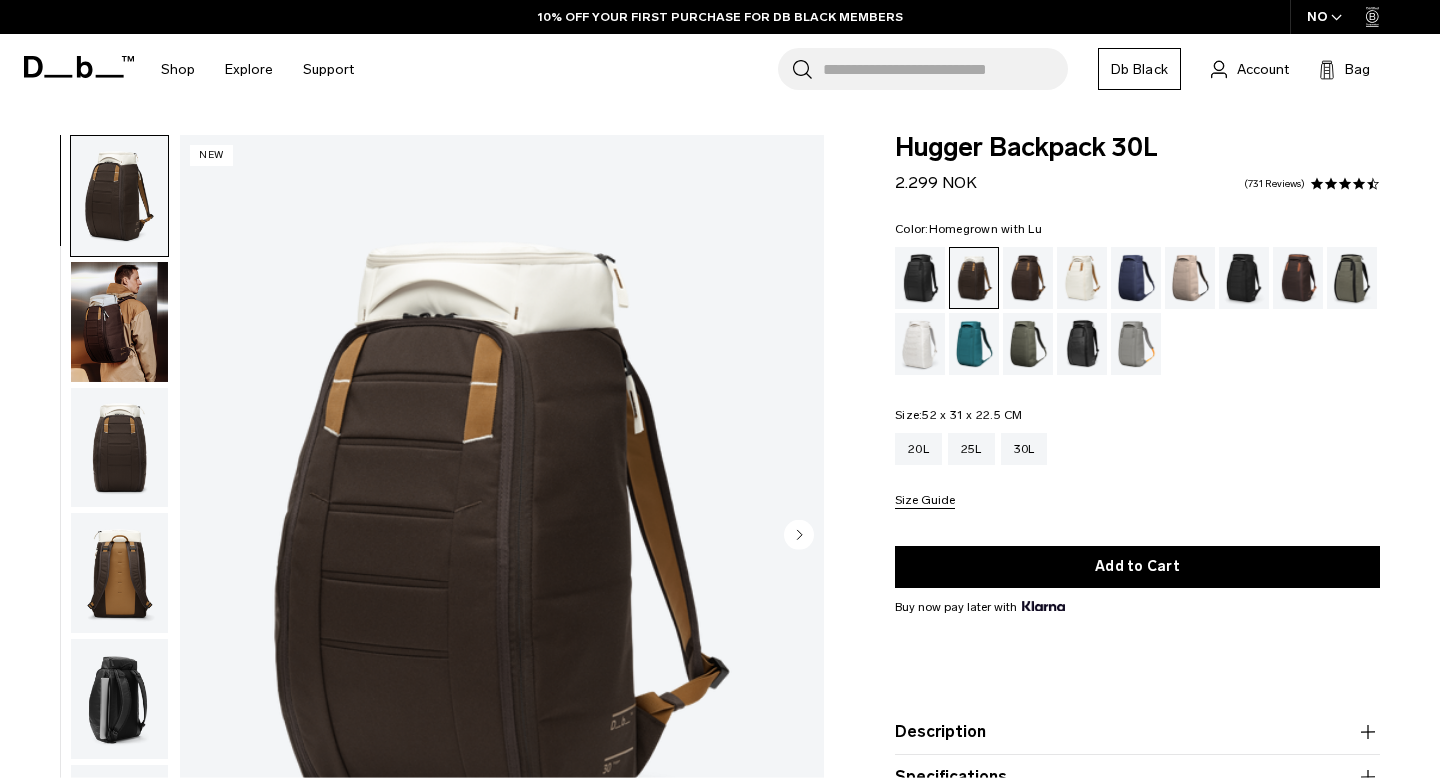 click at bounding box center (1298, 278) 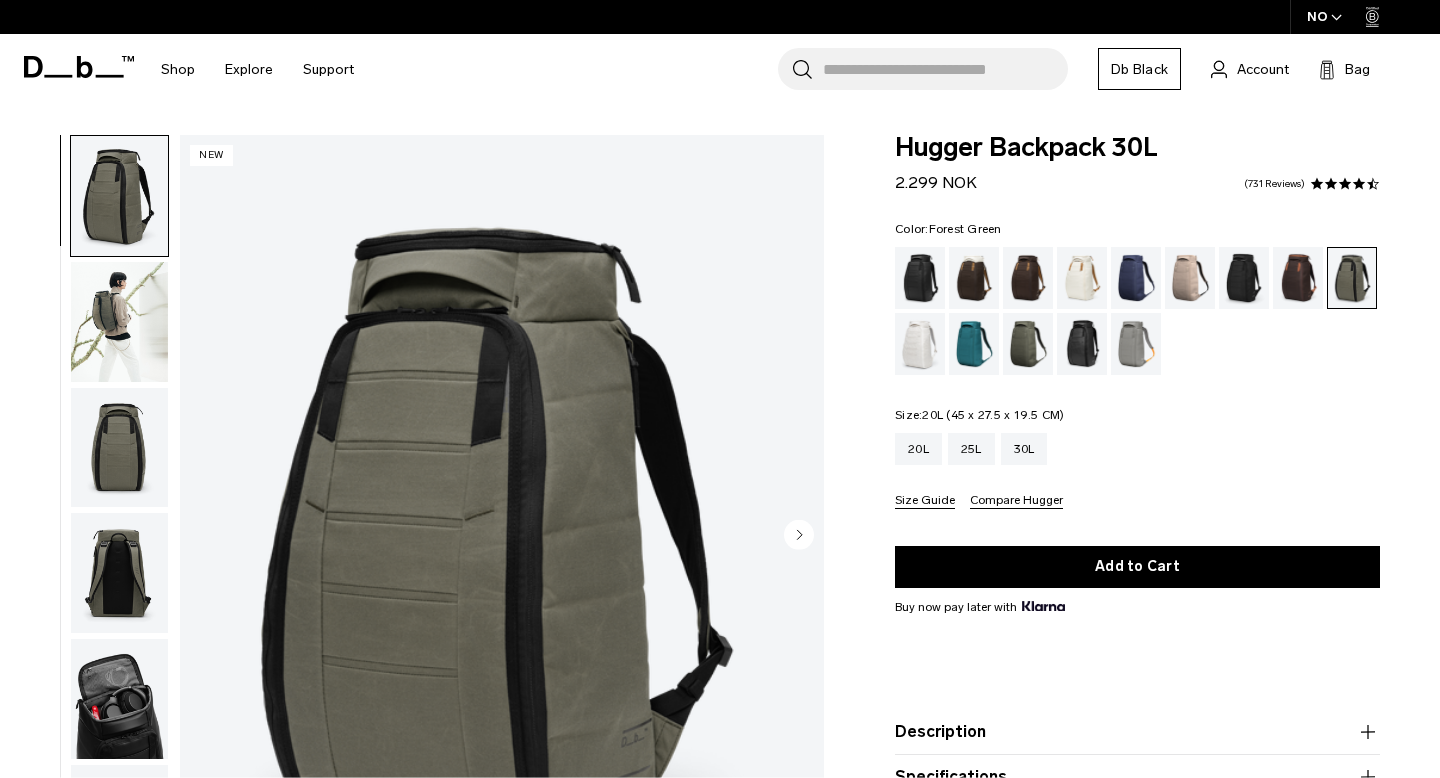 scroll, scrollTop: 0, scrollLeft: 0, axis: both 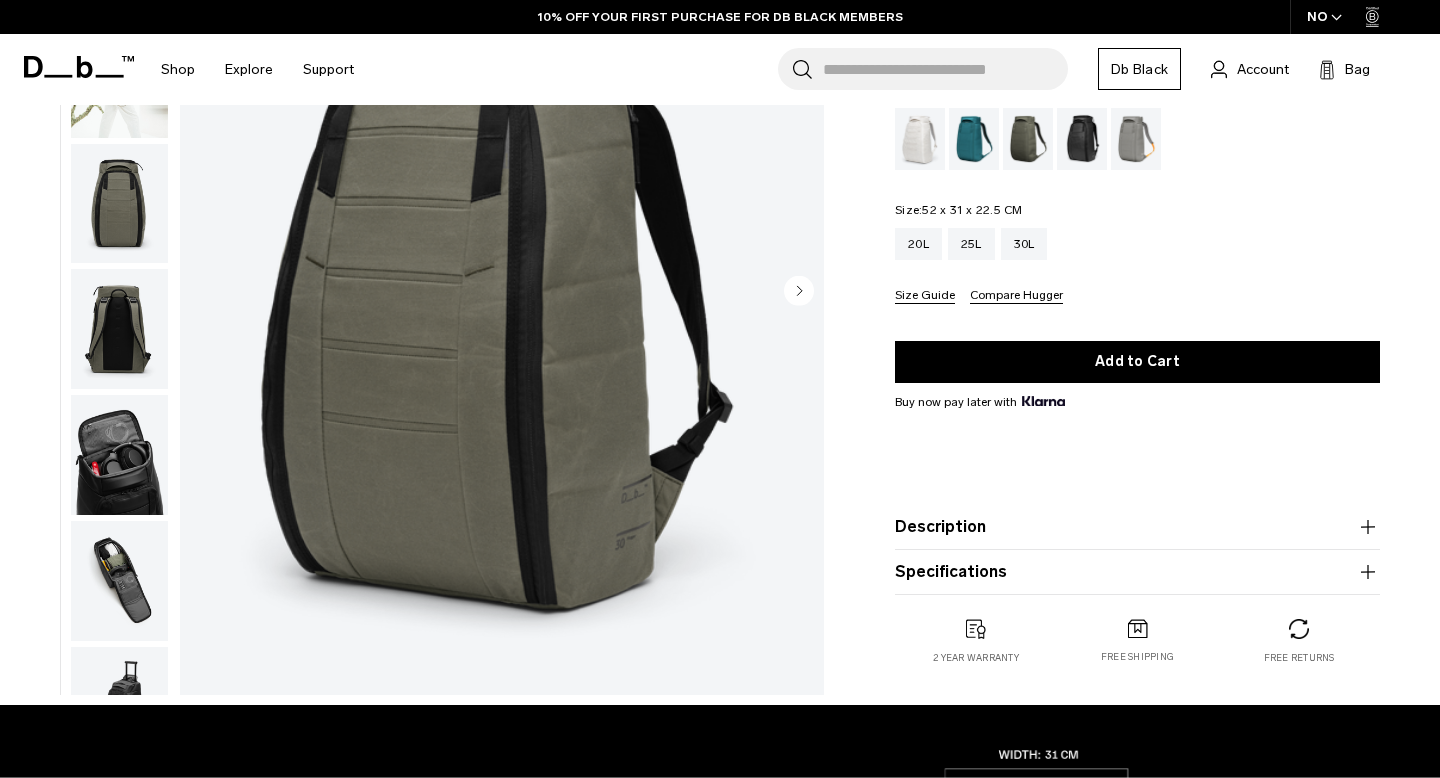 click at bounding box center (119, 455) 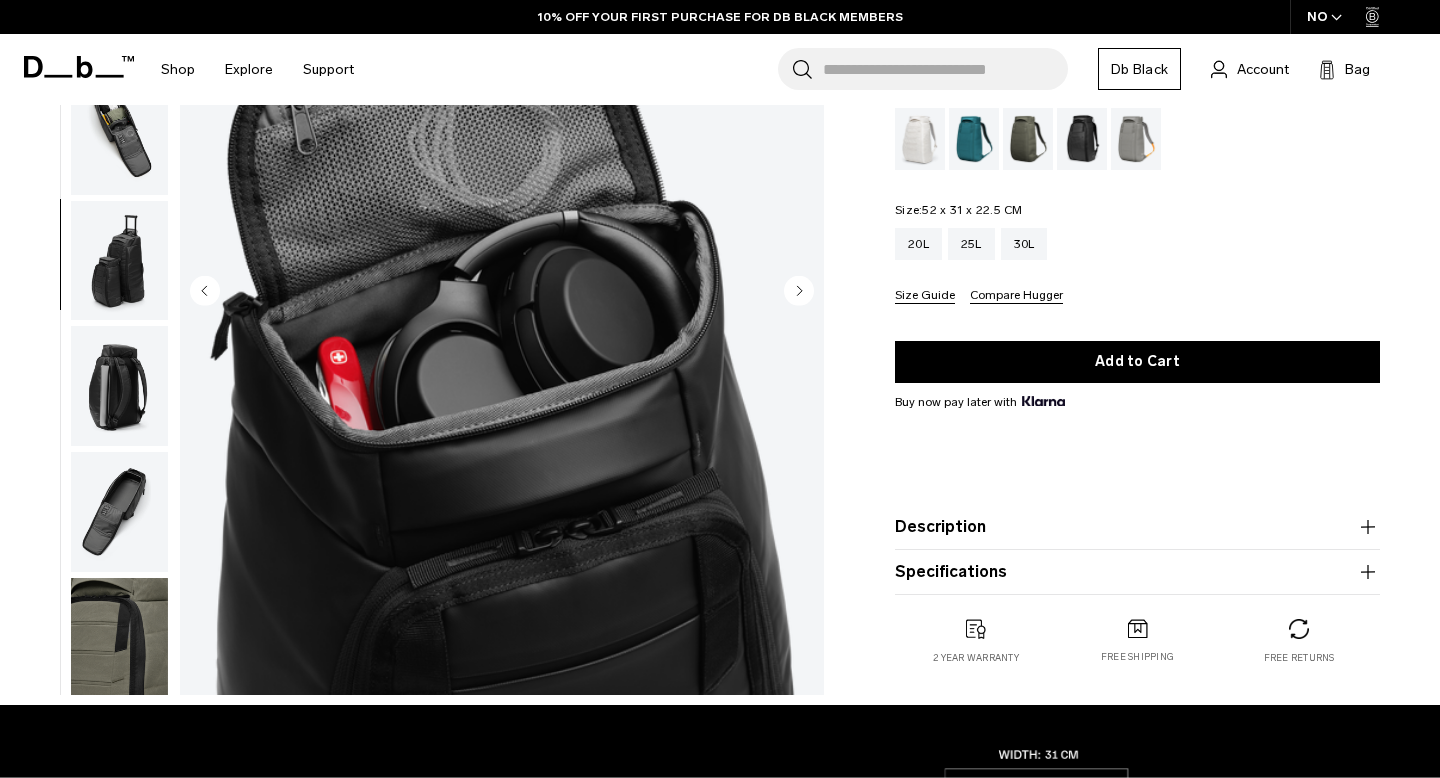 scroll, scrollTop: 450, scrollLeft: 0, axis: vertical 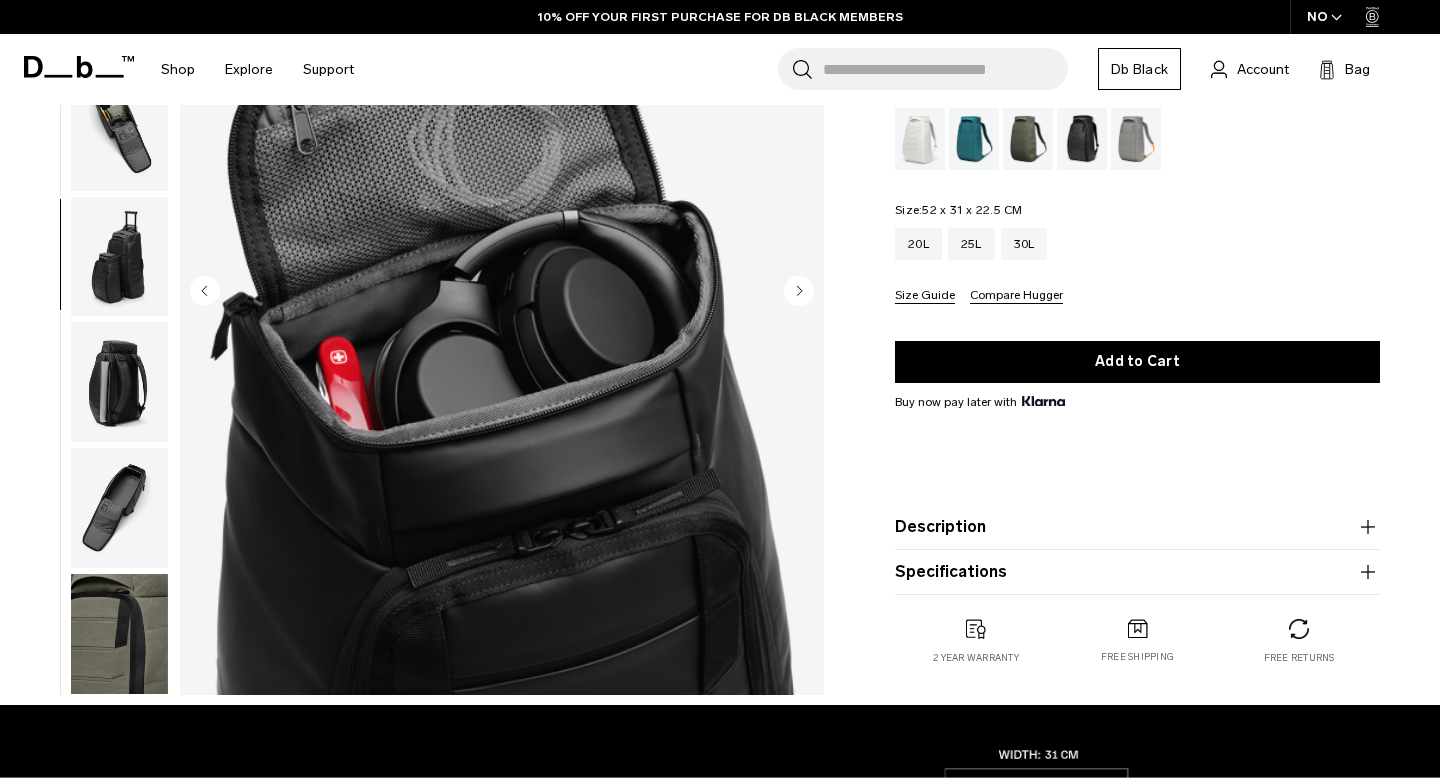 click at bounding box center [119, 257] 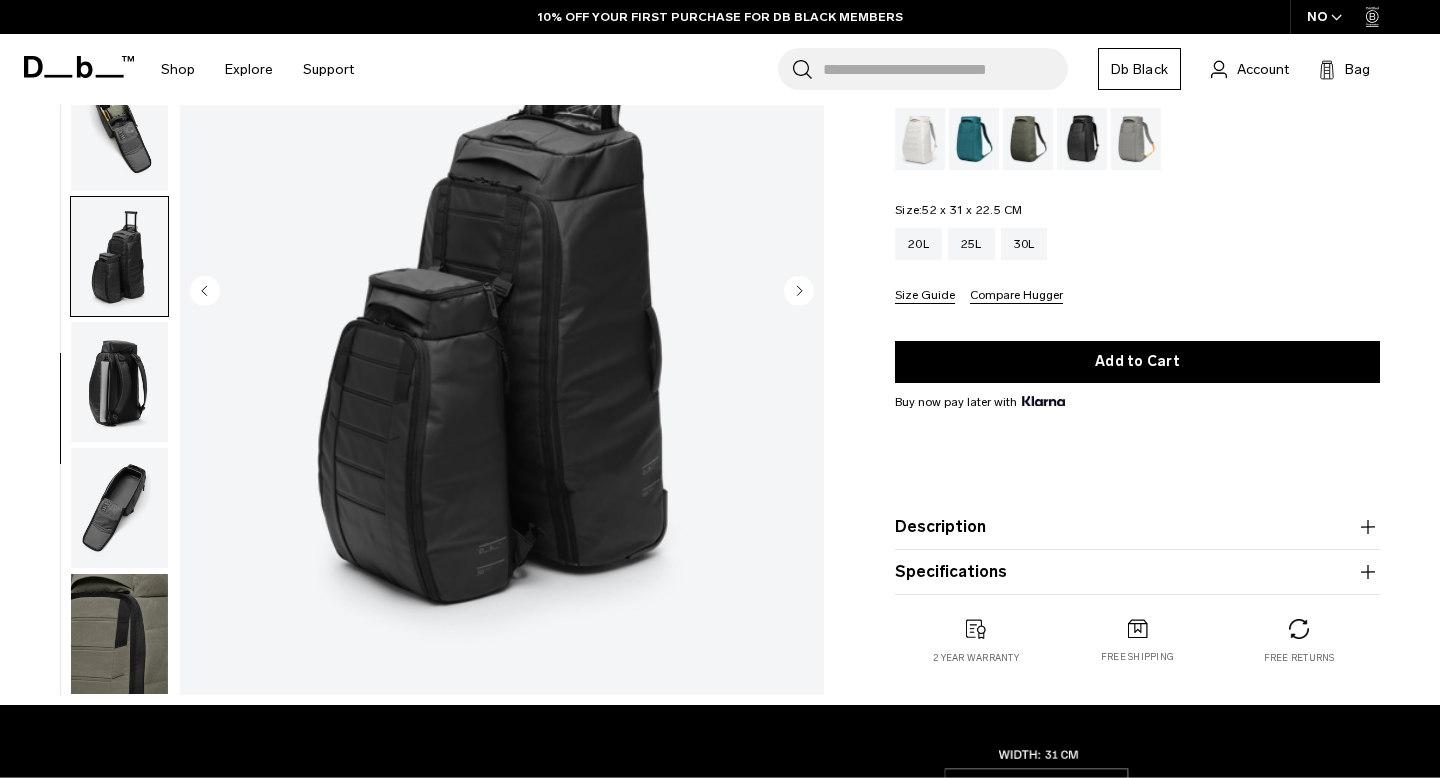 click at bounding box center [119, 382] 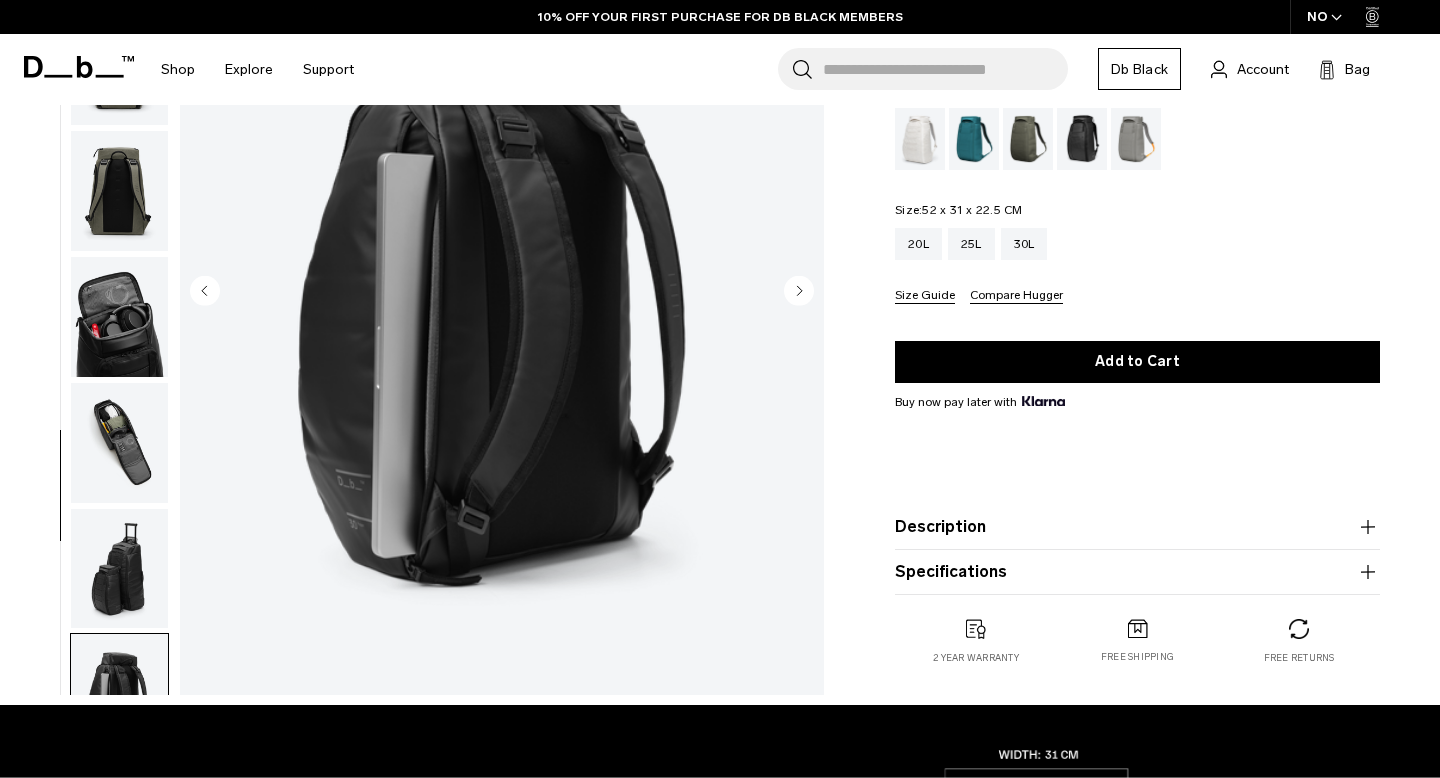 click at bounding box center [119, 317] 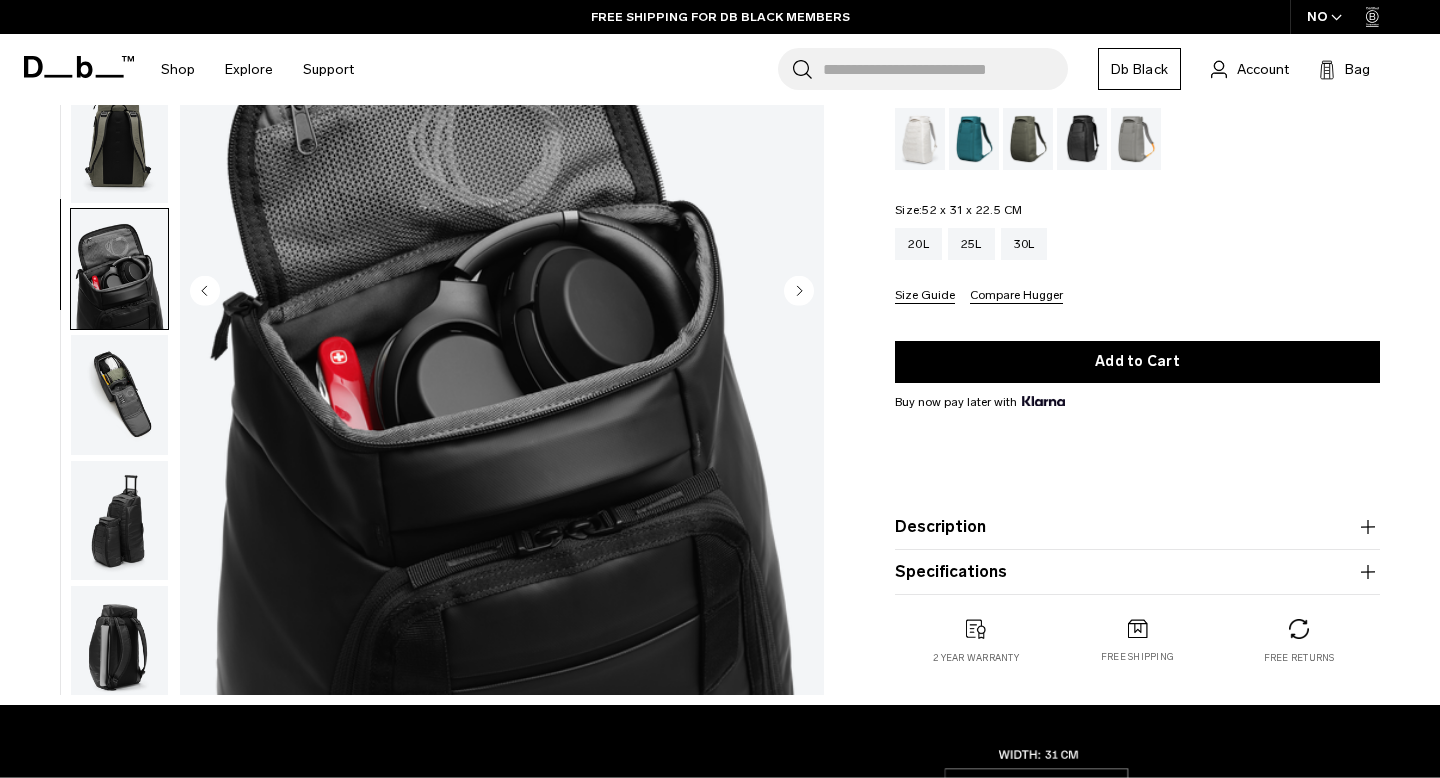 click at bounding box center [119, 395] 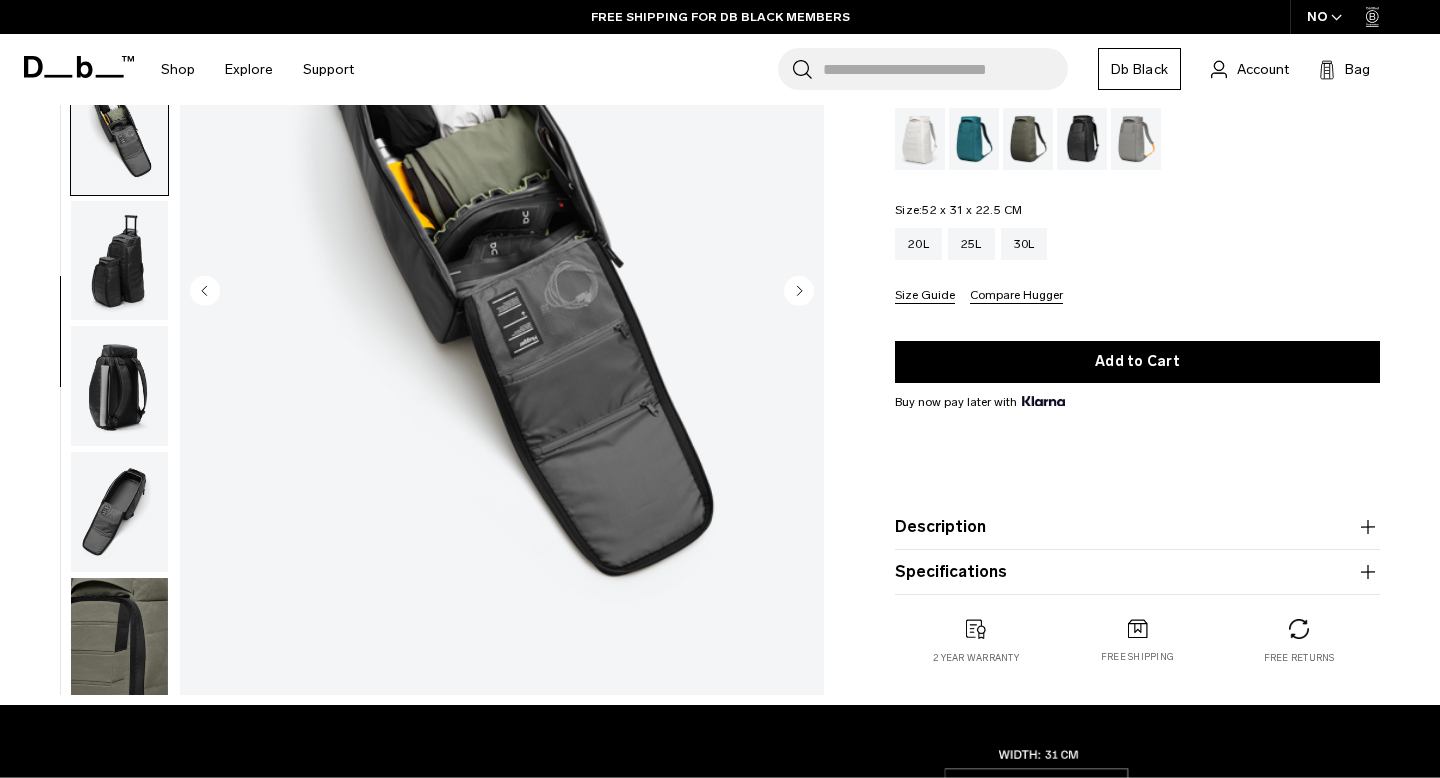 scroll, scrollTop: 450, scrollLeft: 0, axis: vertical 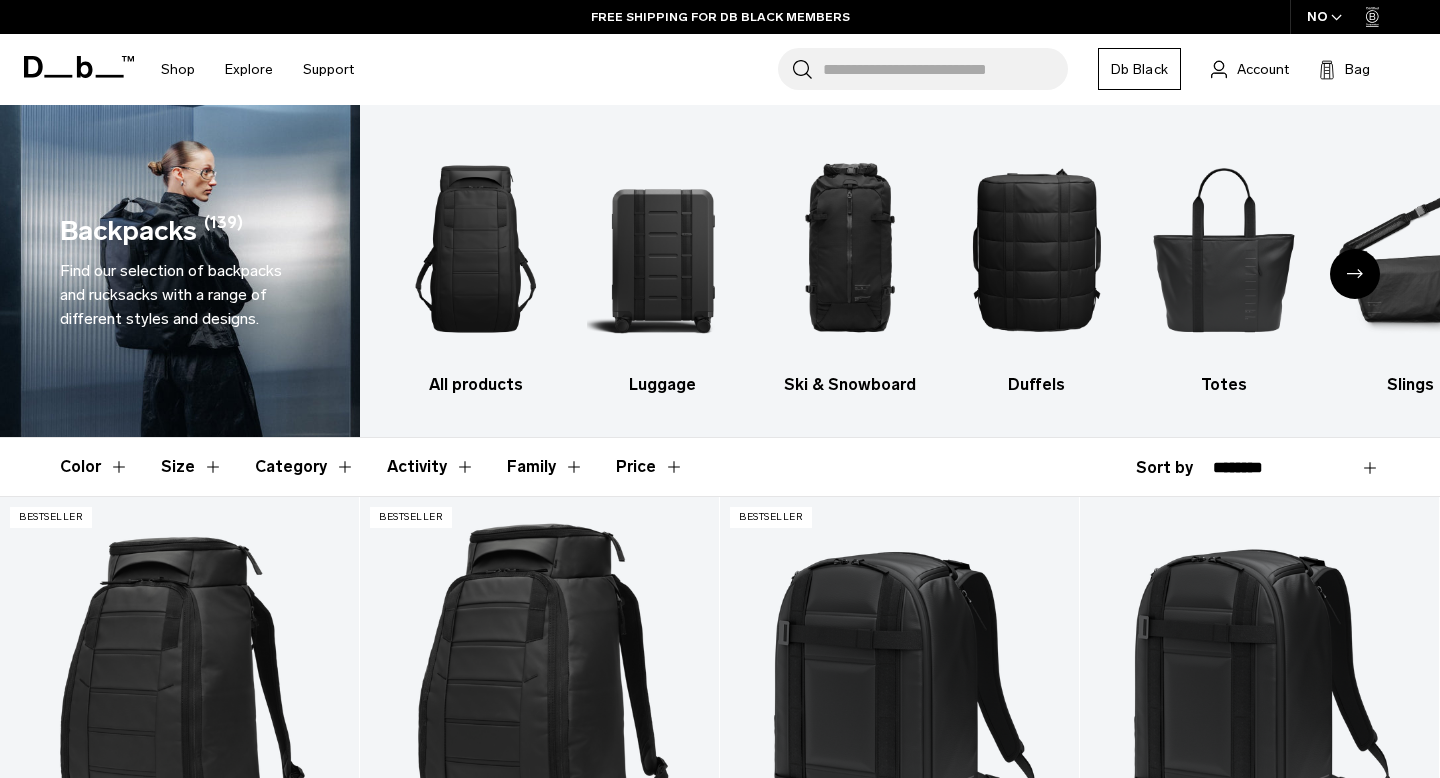 click on "Color
Size
Category
Activity
Family
Price
Close" at bounding box center [720, 467] 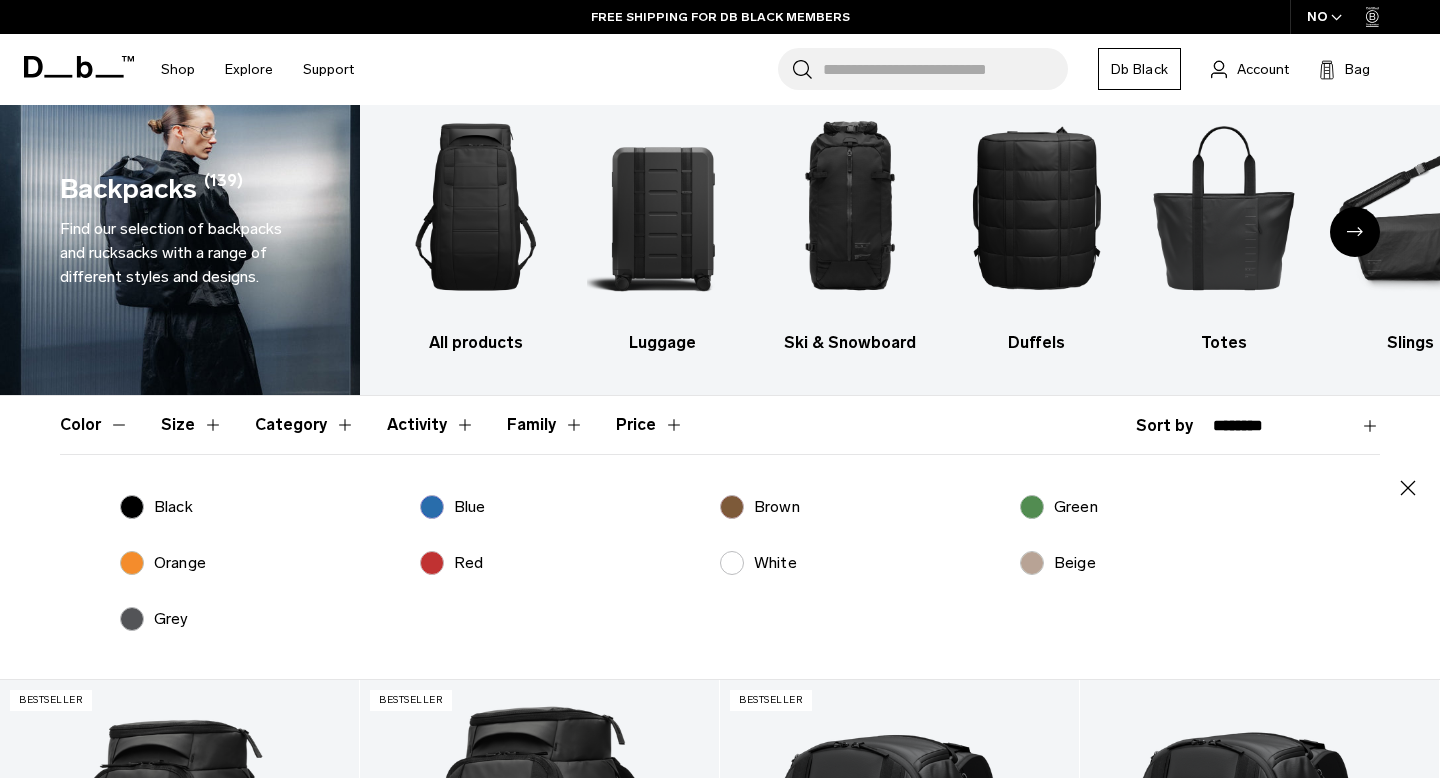 scroll, scrollTop: 57, scrollLeft: 0, axis: vertical 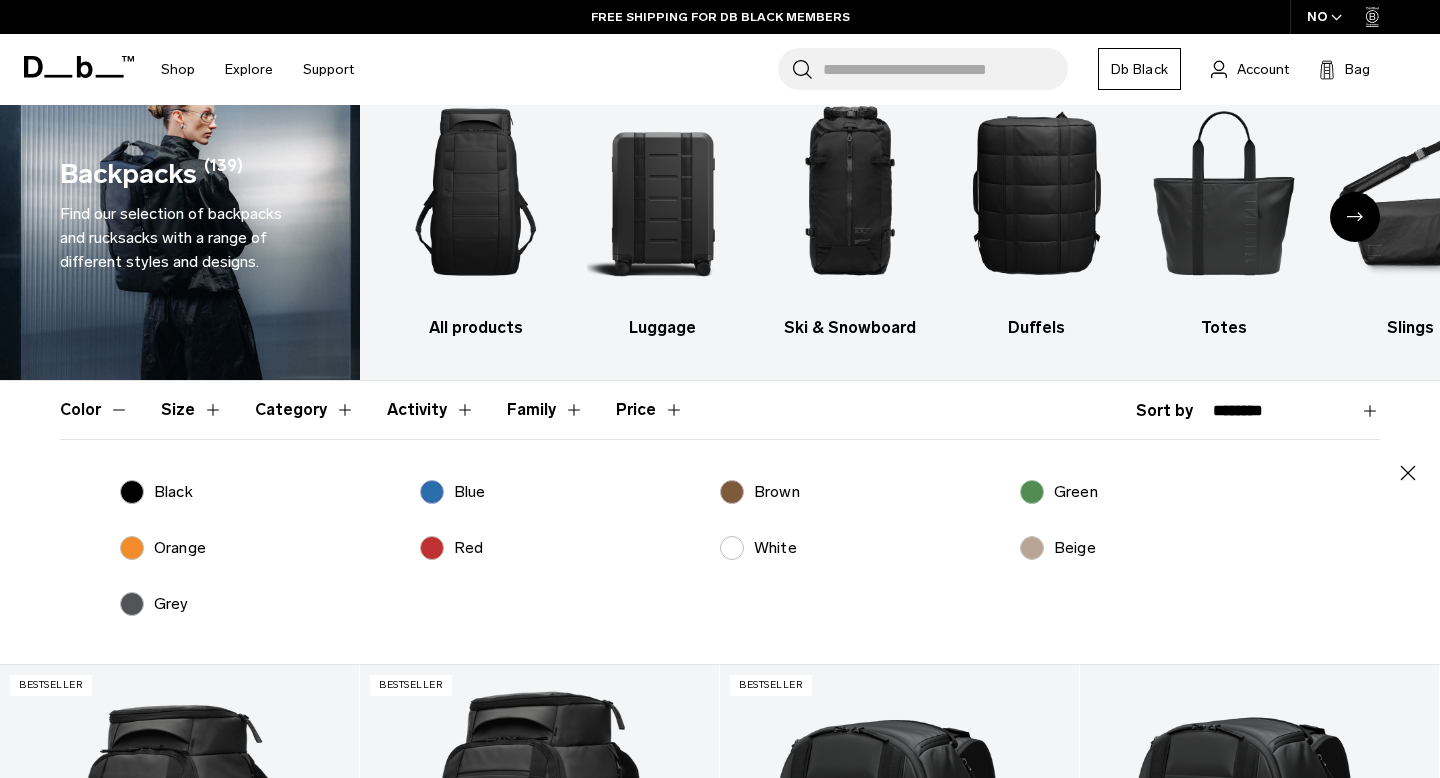 click on "Black
Blue
Brown
Green
Orange
Red
White
Beige
Grey" at bounding box center (720, 564) 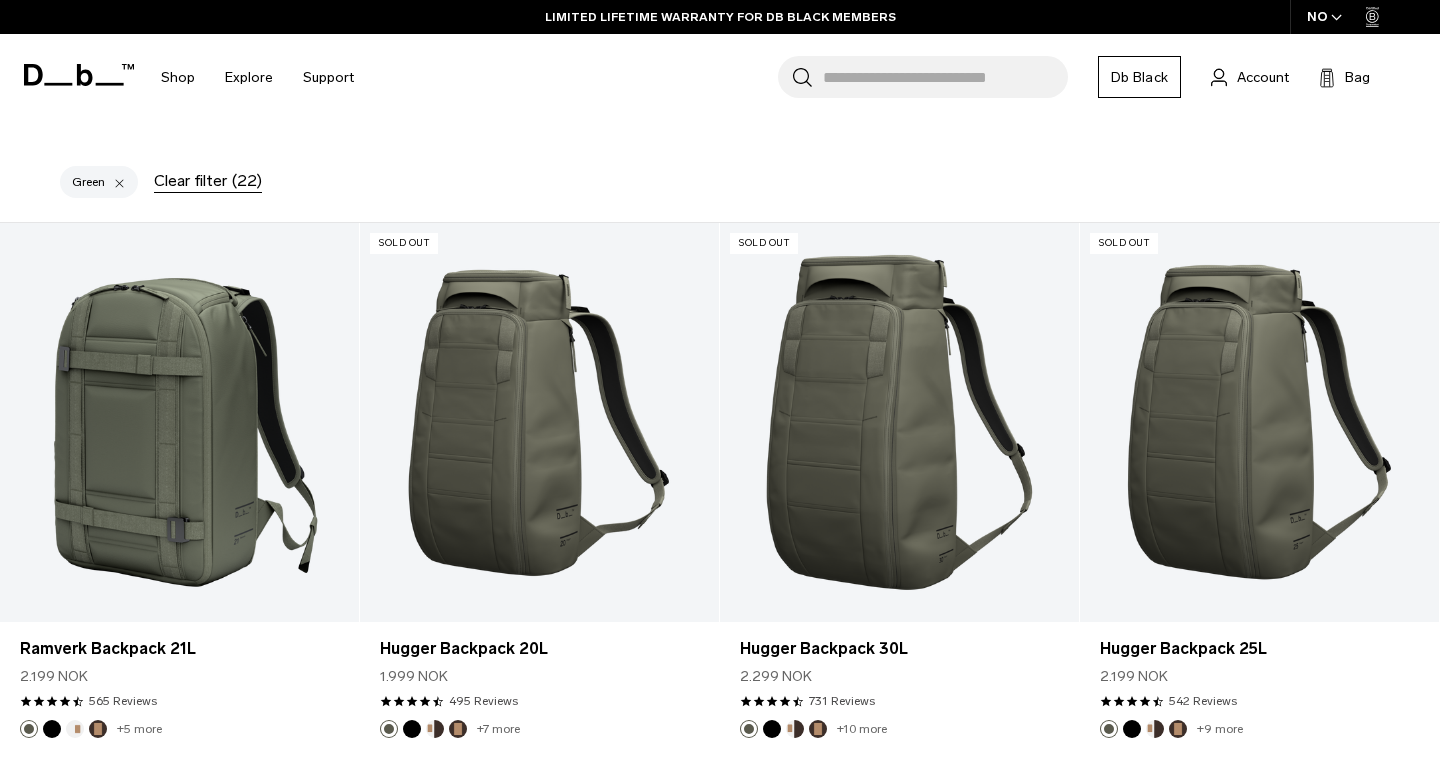 scroll, scrollTop: 583, scrollLeft: 0, axis: vertical 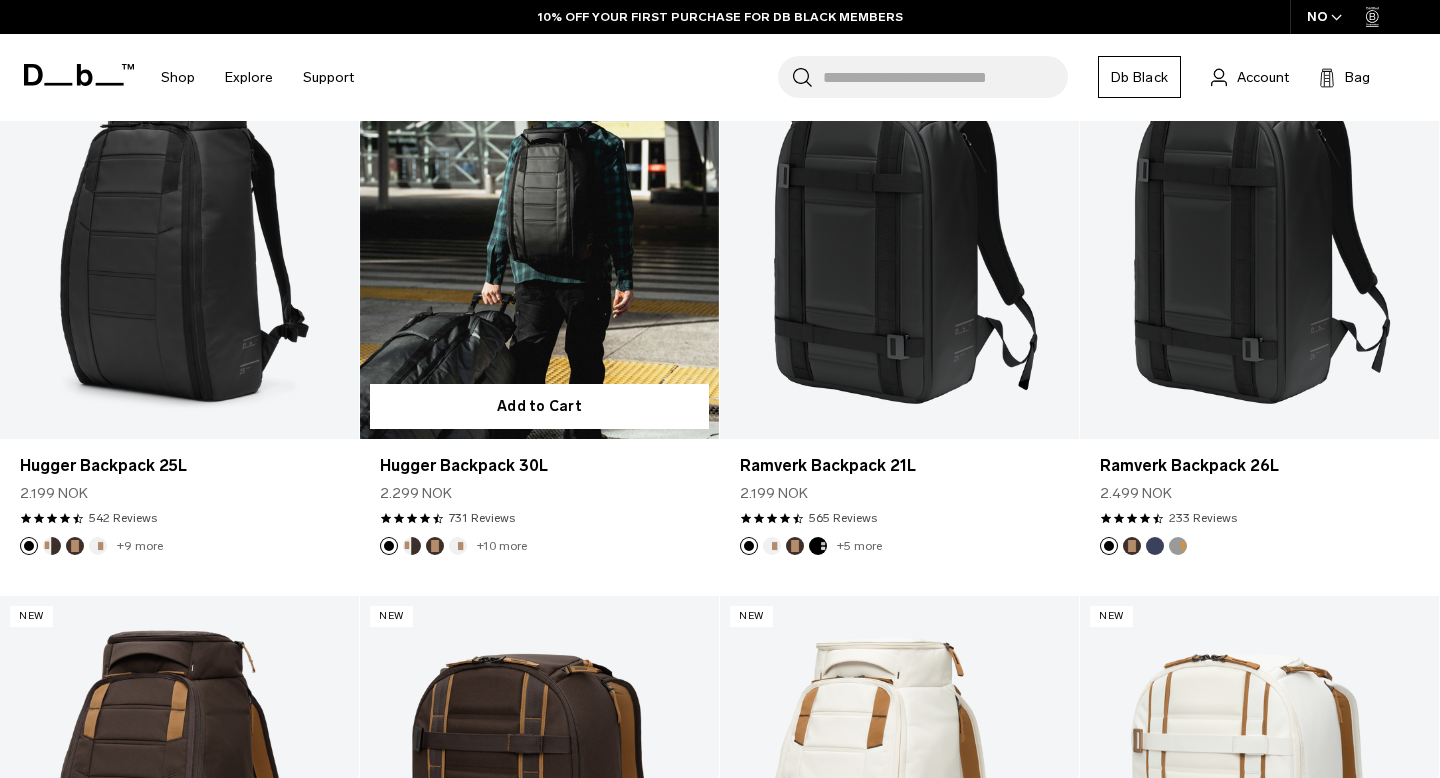 click at bounding box center (539, 239) 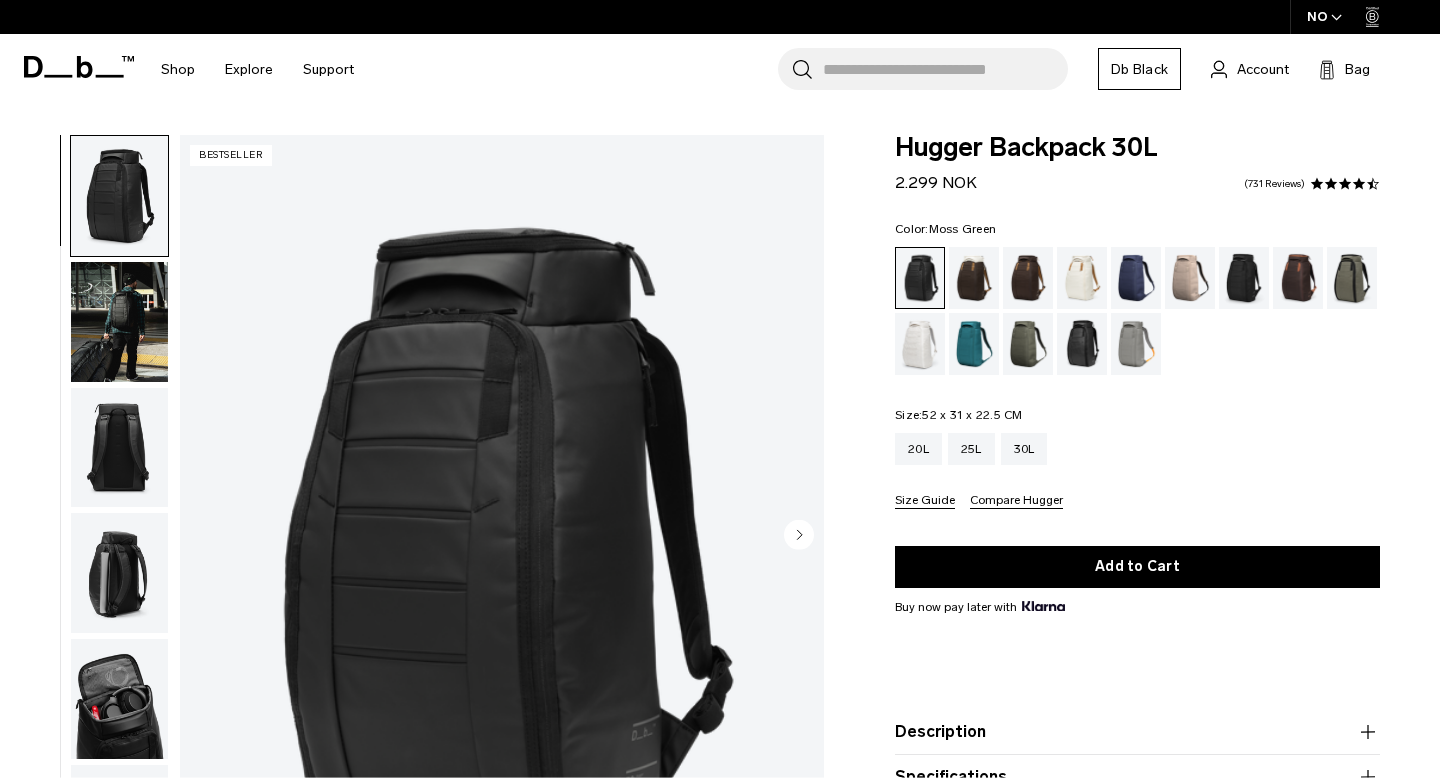 scroll, scrollTop: 0, scrollLeft: 0, axis: both 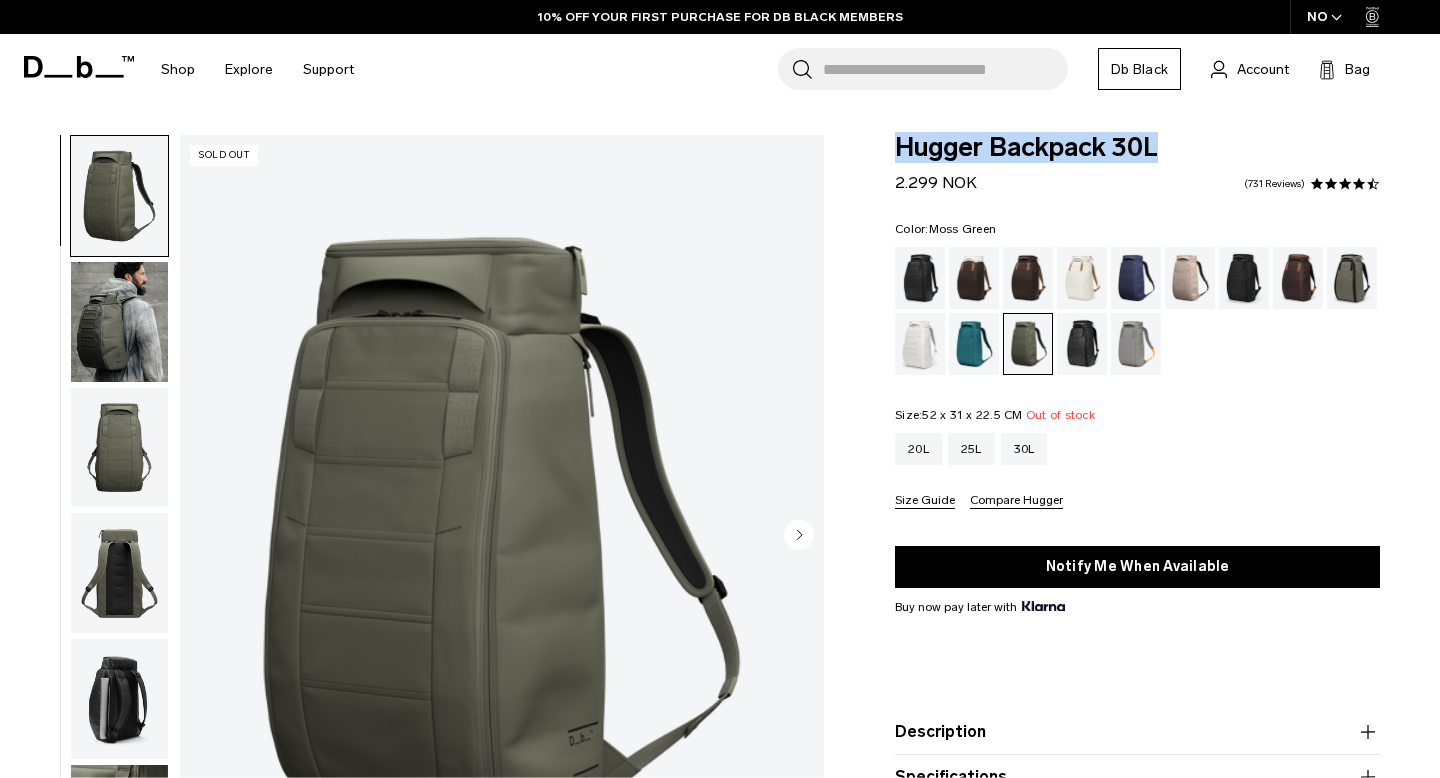 drag, startPoint x: 896, startPoint y: 159, endPoint x: 1170, endPoint y: 144, distance: 274.41028 